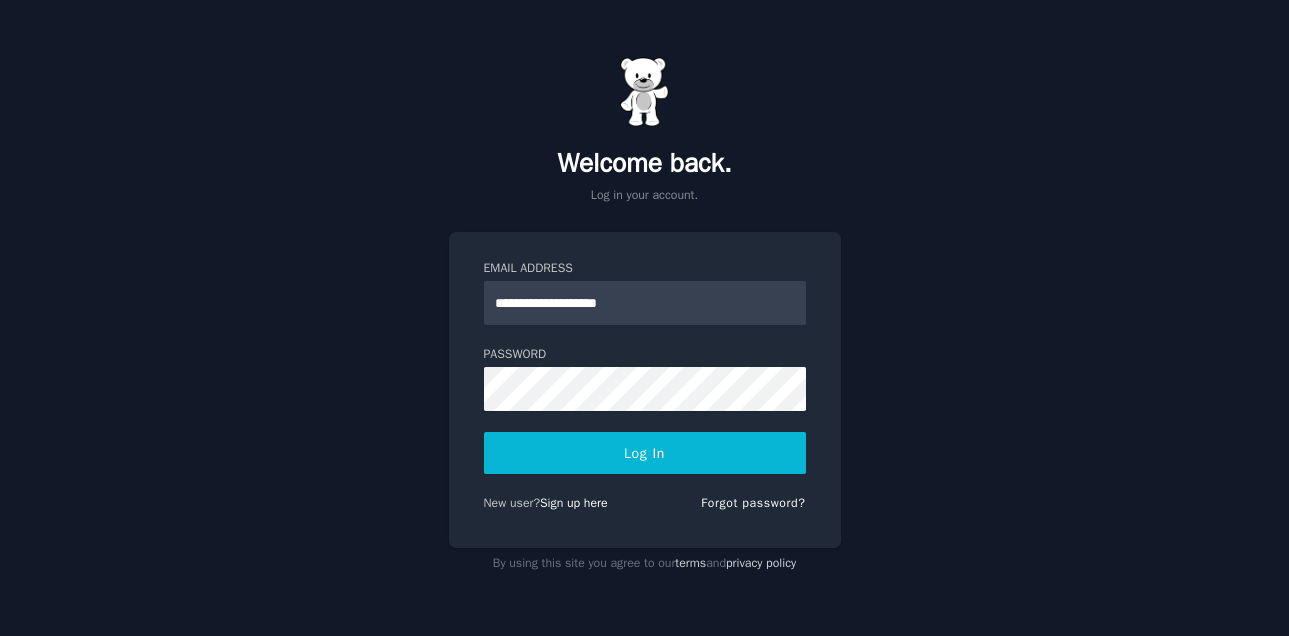 scroll, scrollTop: 0, scrollLeft: 0, axis: both 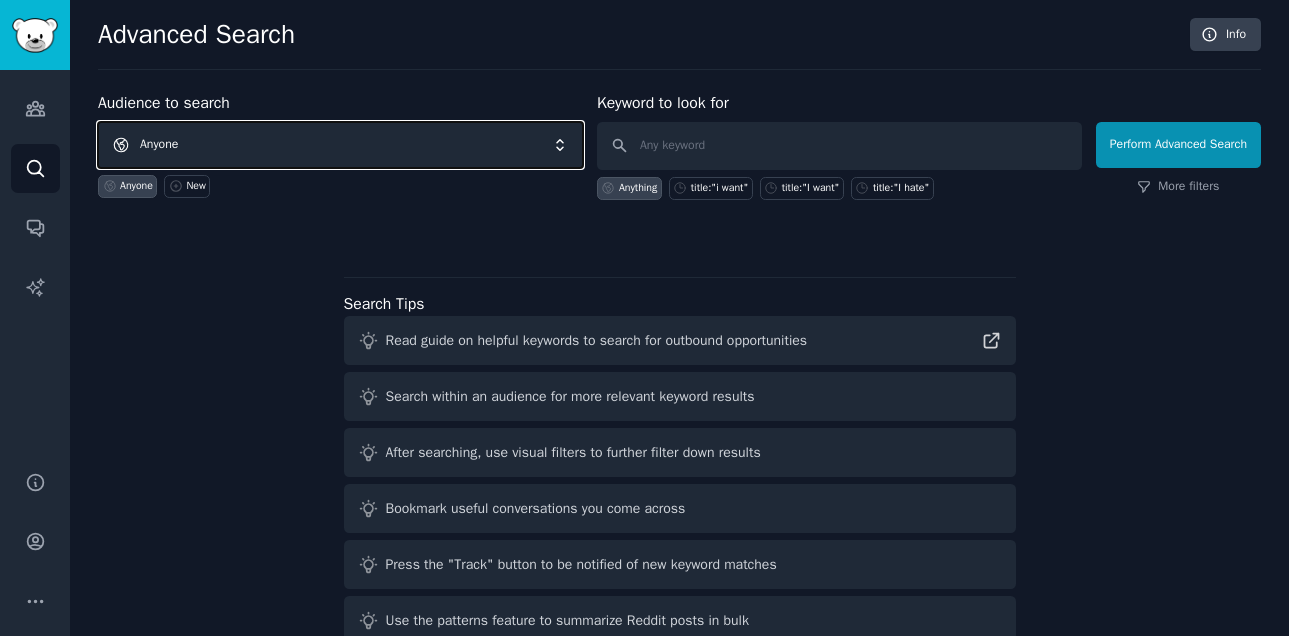 click on "Anyone" at bounding box center (340, 145) 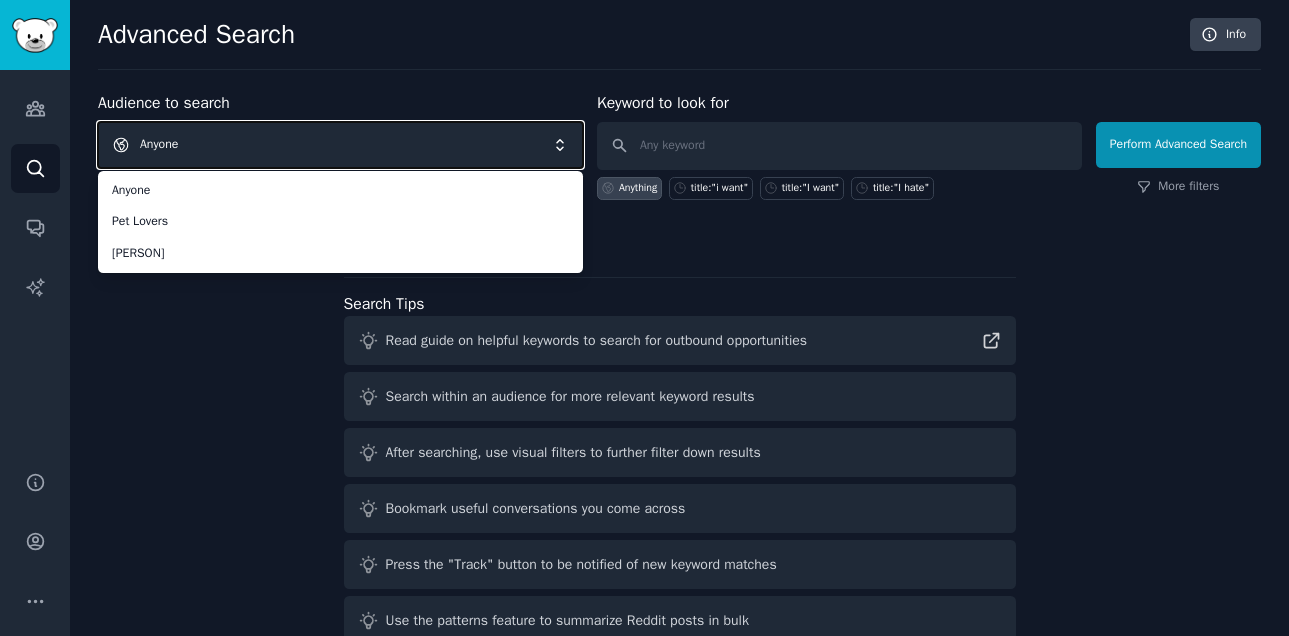 click on "Advanced Search Info Audience to search Anyone Anyone Pet Lovers [PERSON] Anyone New Keyword to look for Anything title:"i want" title:"I want" title:"I hate"   Perform Advanced Search More filters Search Tips Read guide on helpful keywords to search for outbound opportunities Search within an audience for more relevant keyword results After searching, use visual filters to further filter down results Bookmark useful conversations you come across Press the "Track" button to be notified of new keyword matches Use the patterns feature to summarize Reddit posts in bulk" 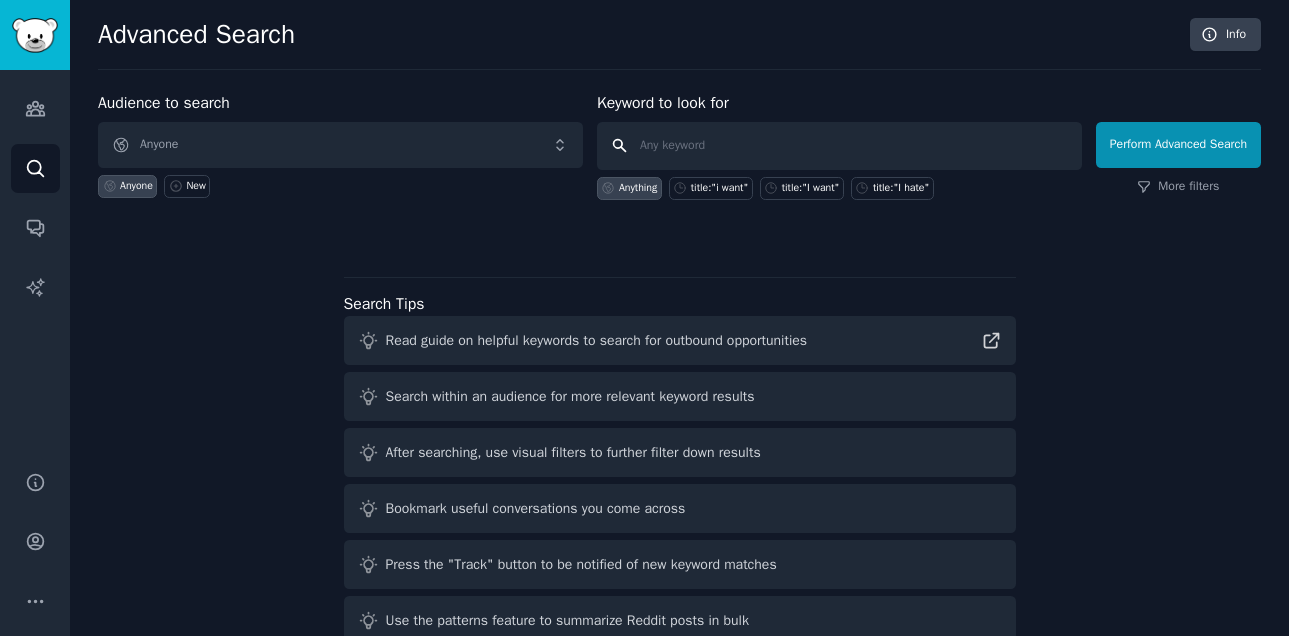 click at bounding box center (839, 146) 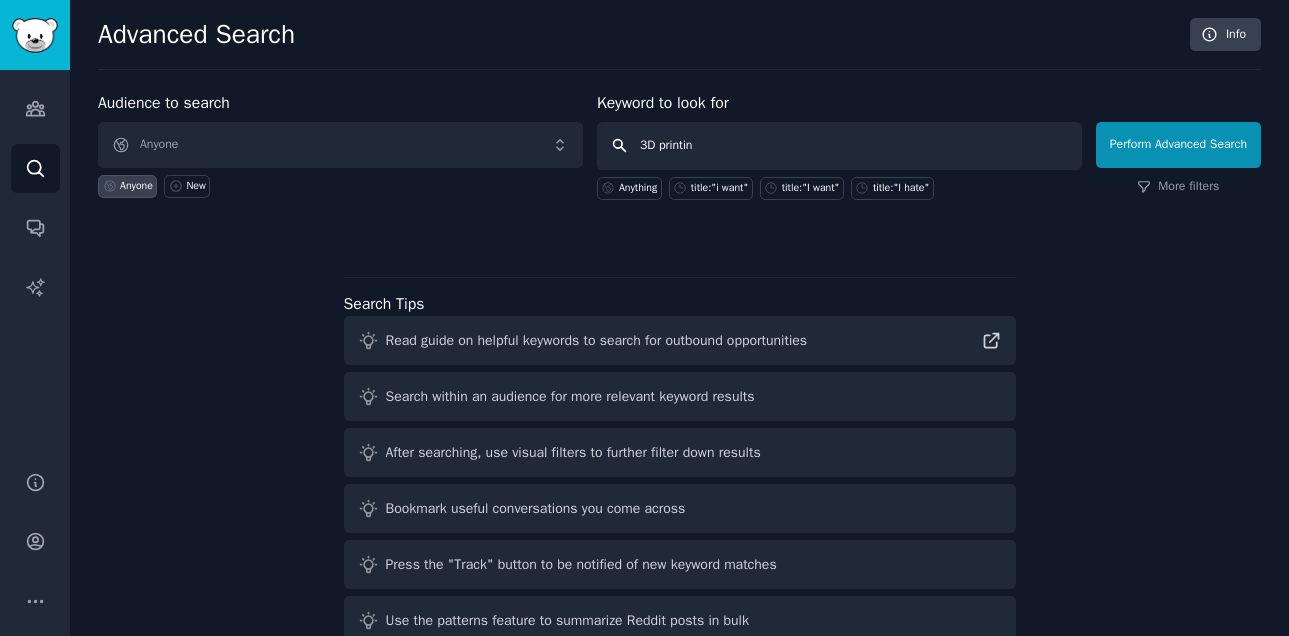 type on "3D printing" 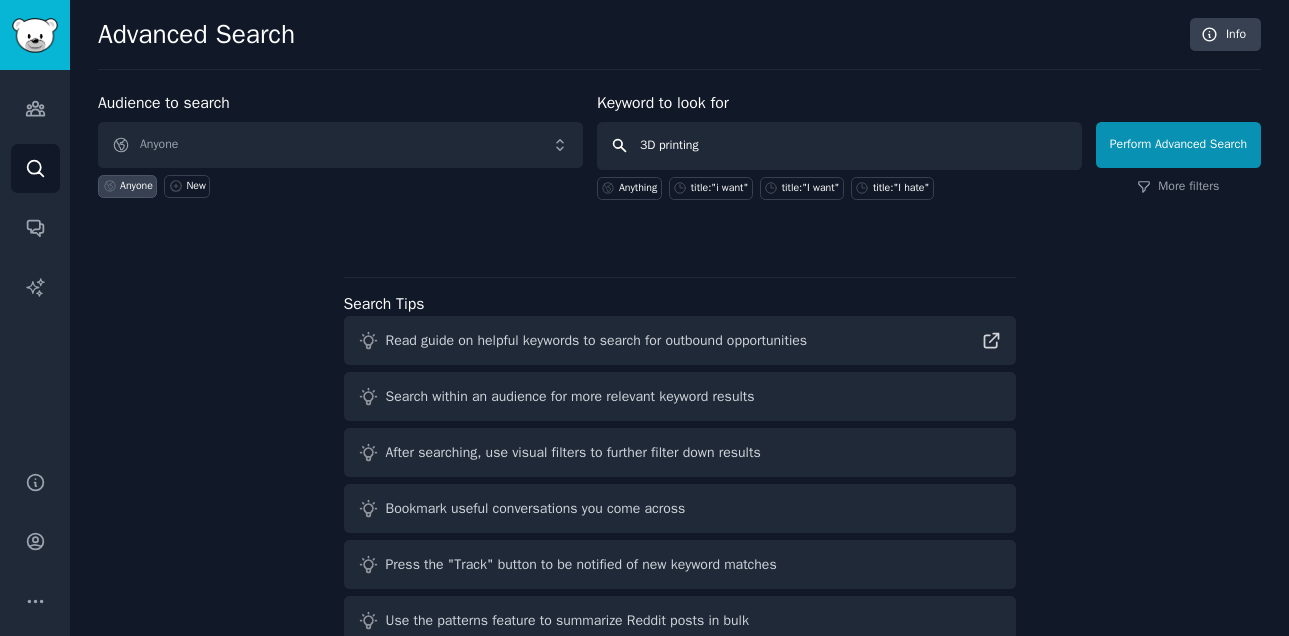click on "Perform Advanced Search" at bounding box center [1178, 145] 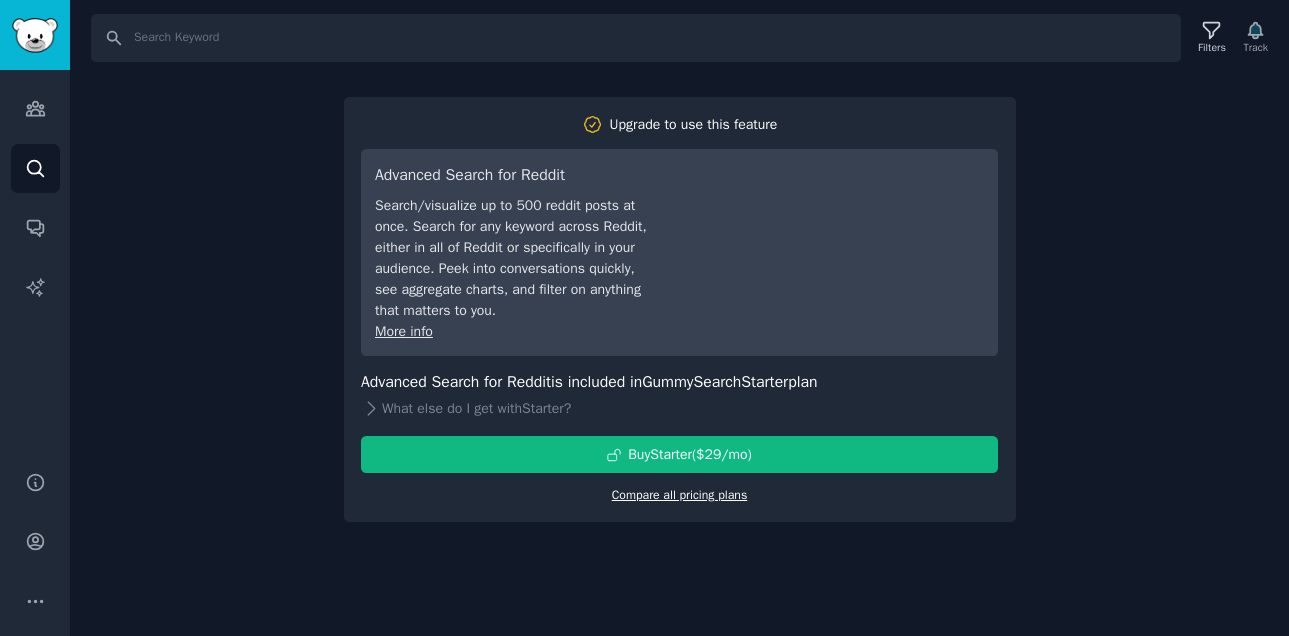 click on "Compare all pricing plans" at bounding box center [680, 495] 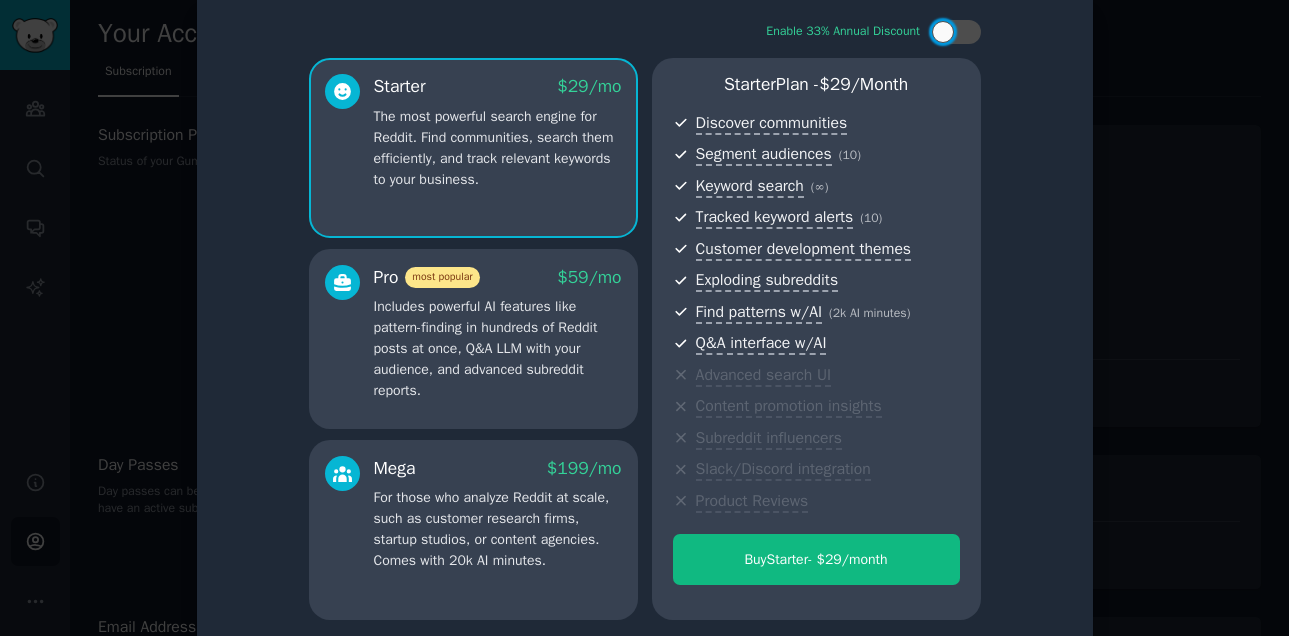 scroll, scrollTop: 0, scrollLeft: 0, axis: both 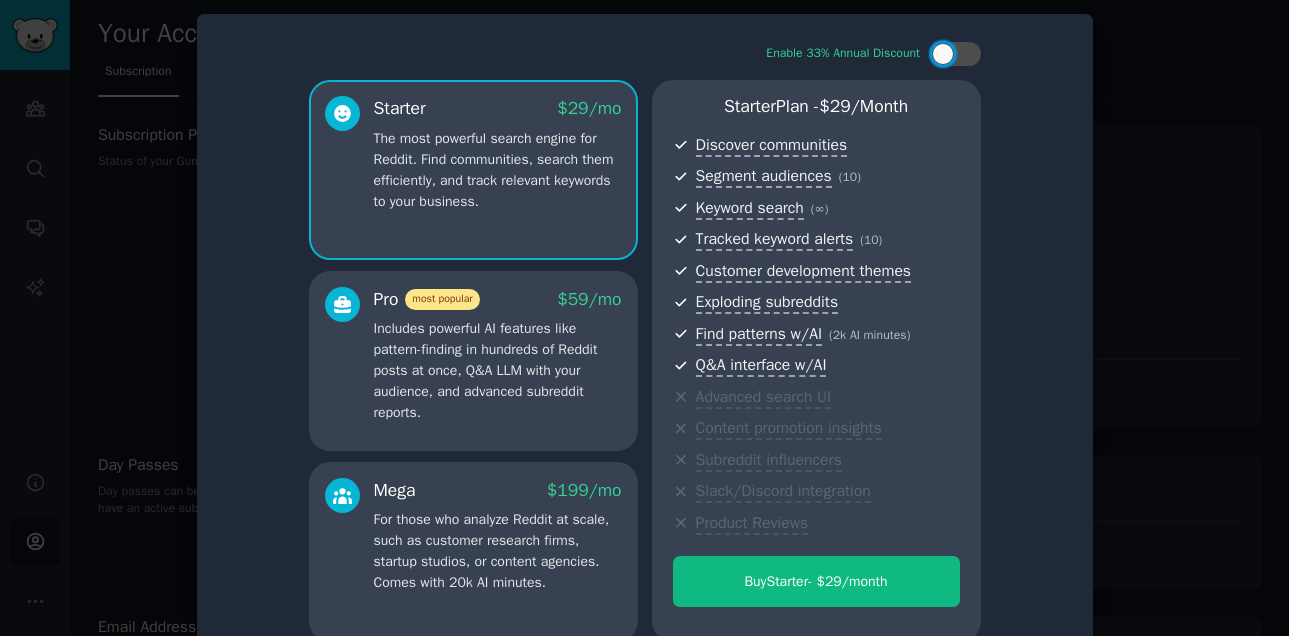 click on "Includes powerful AI features like pattern-finding in hundreds of Reddit posts at once, Q&A LLM with your audience, and advanced subreddit reports." at bounding box center (498, 370) 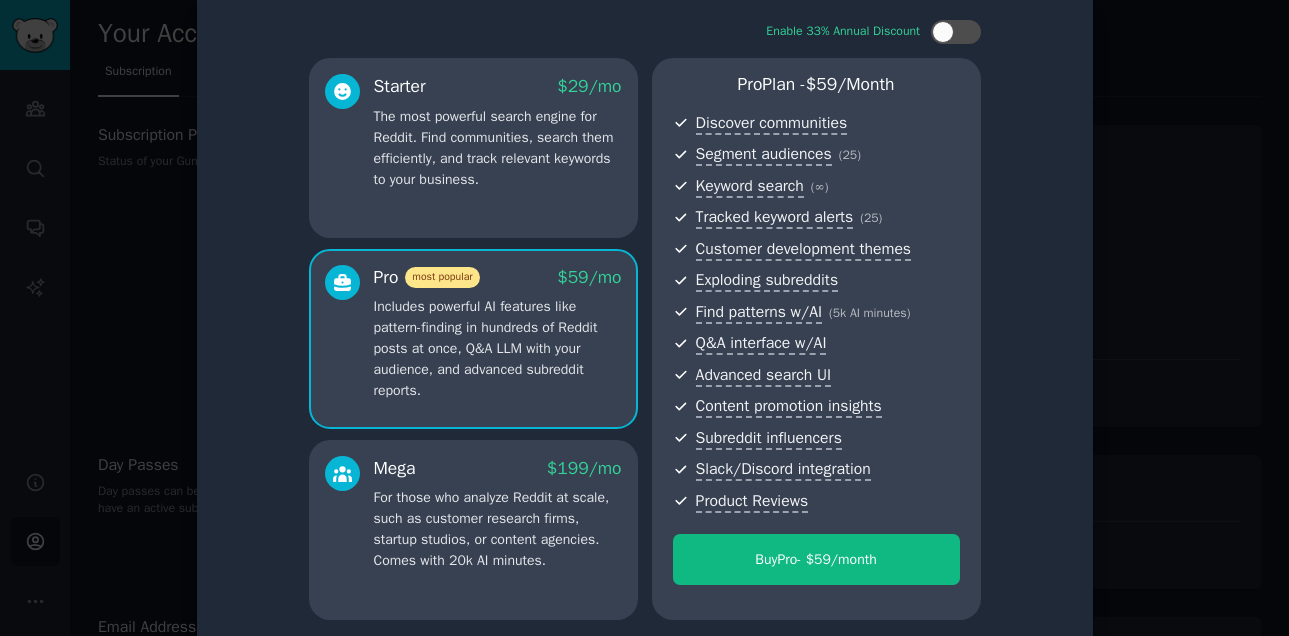 scroll, scrollTop: 0, scrollLeft: 0, axis: both 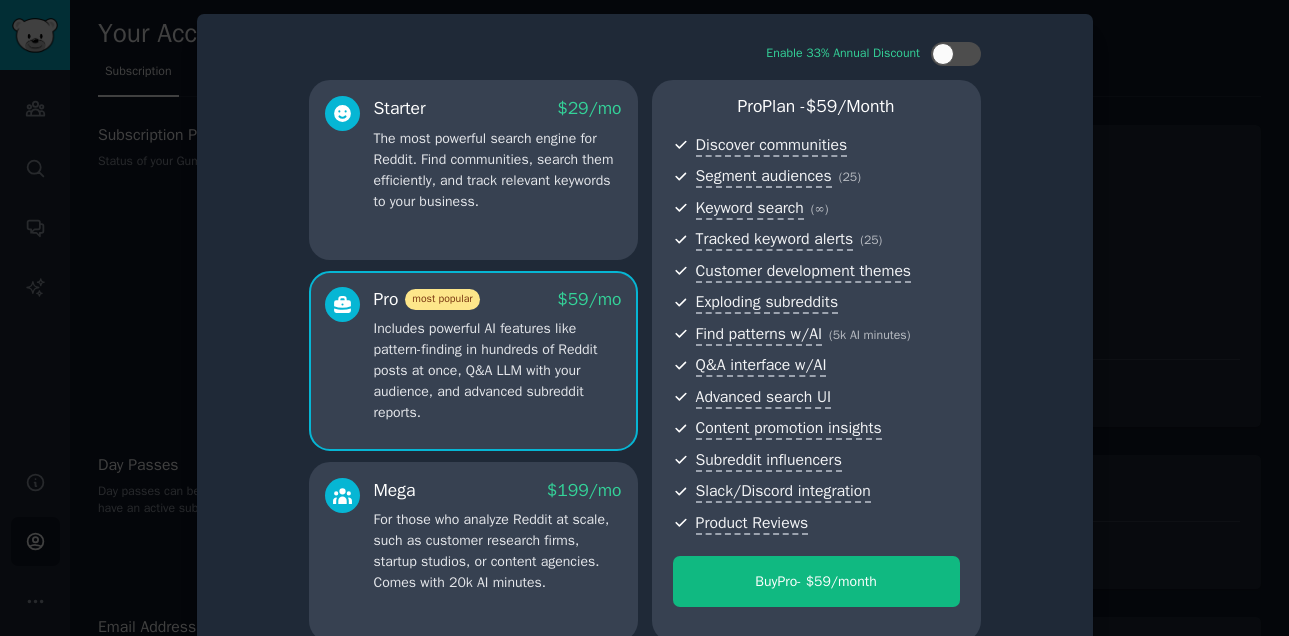 click on "The most powerful search engine for Reddit. Find communities, search them efficiently, and track relevant keywords to your business." at bounding box center [498, 170] 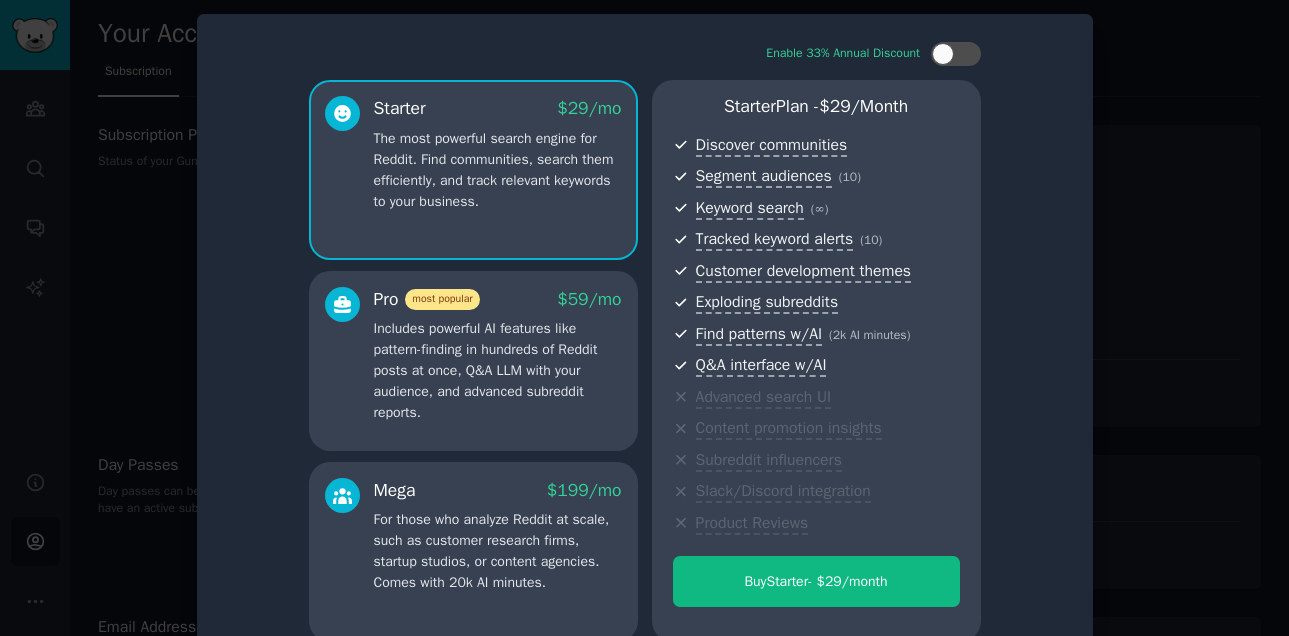 click on "Includes powerful AI features like pattern-finding in hundreds of Reddit posts at once, Q&A LLM with your audience, and advanced subreddit reports." at bounding box center (498, 370) 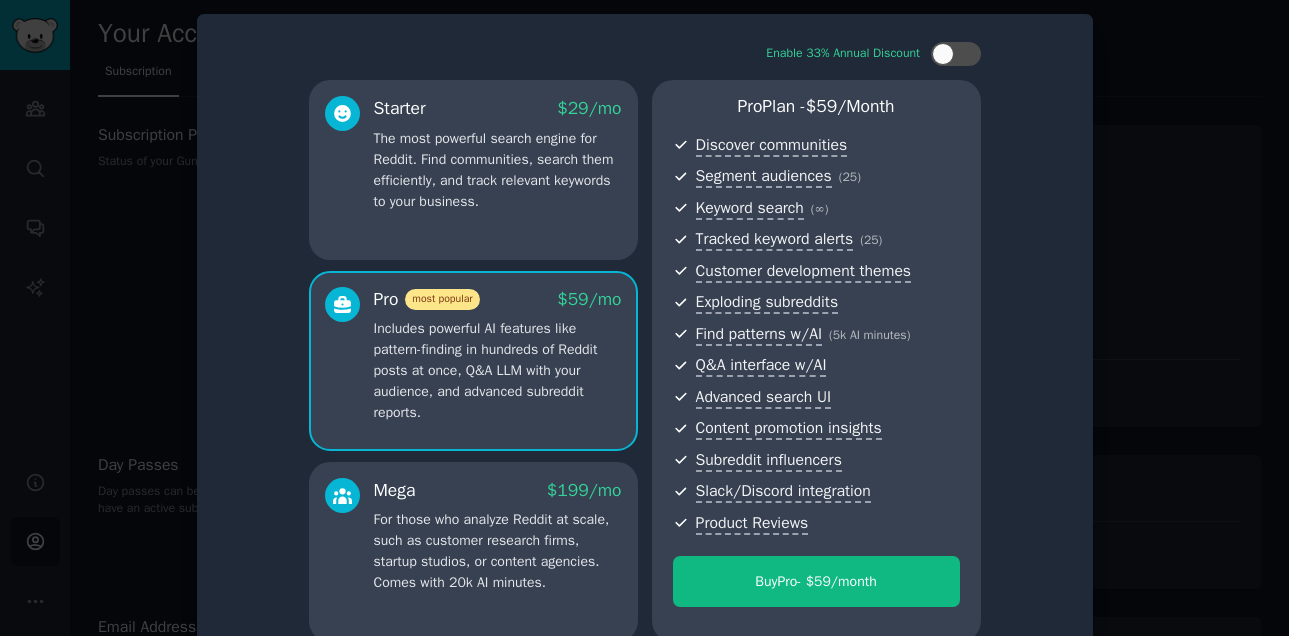 click at bounding box center (644, 318) 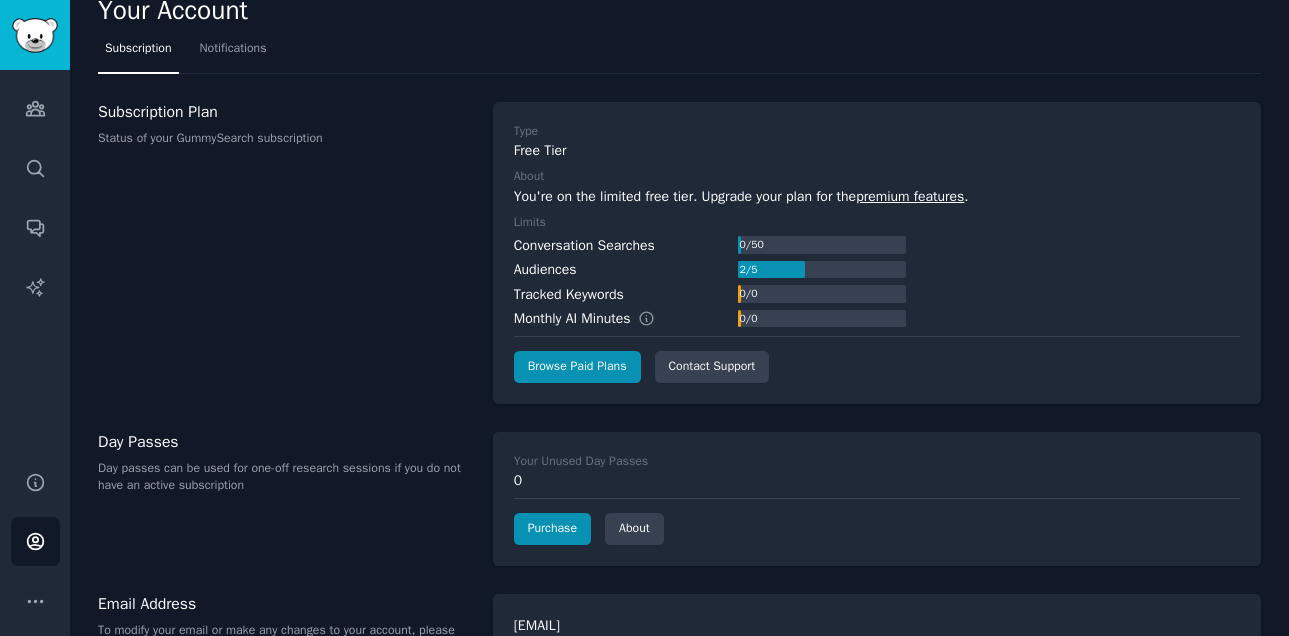 scroll, scrollTop: 0, scrollLeft: 0, axis: both 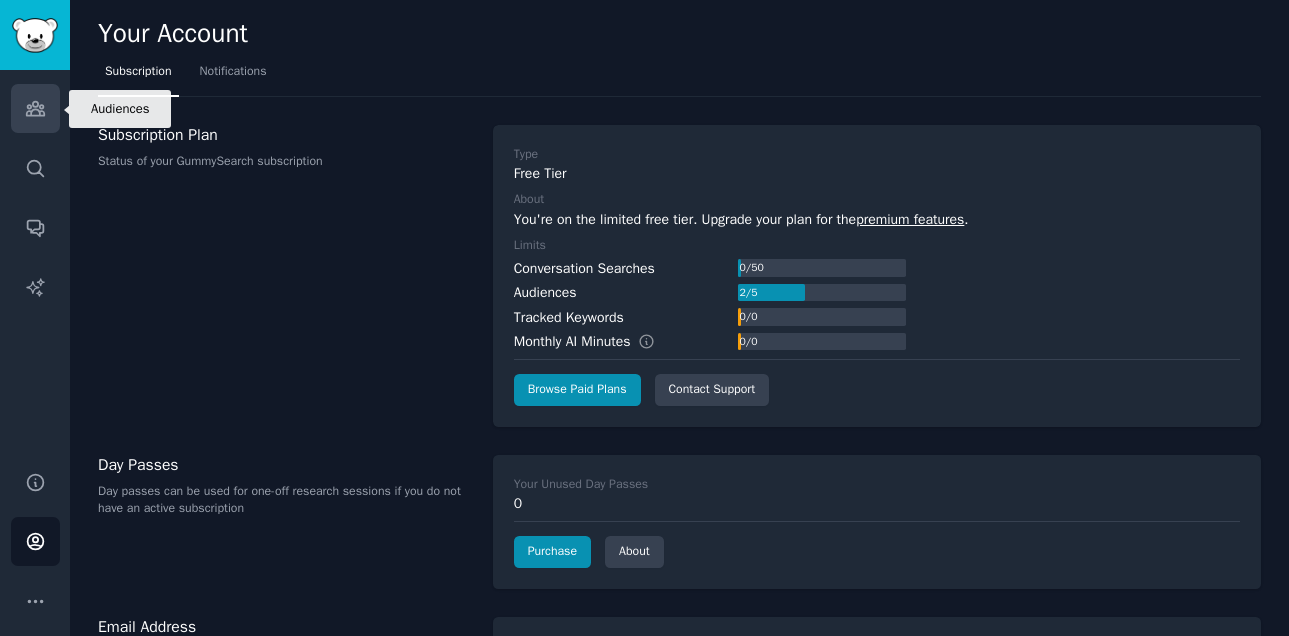 click on "Audiences" at bounding box center (35, 108) 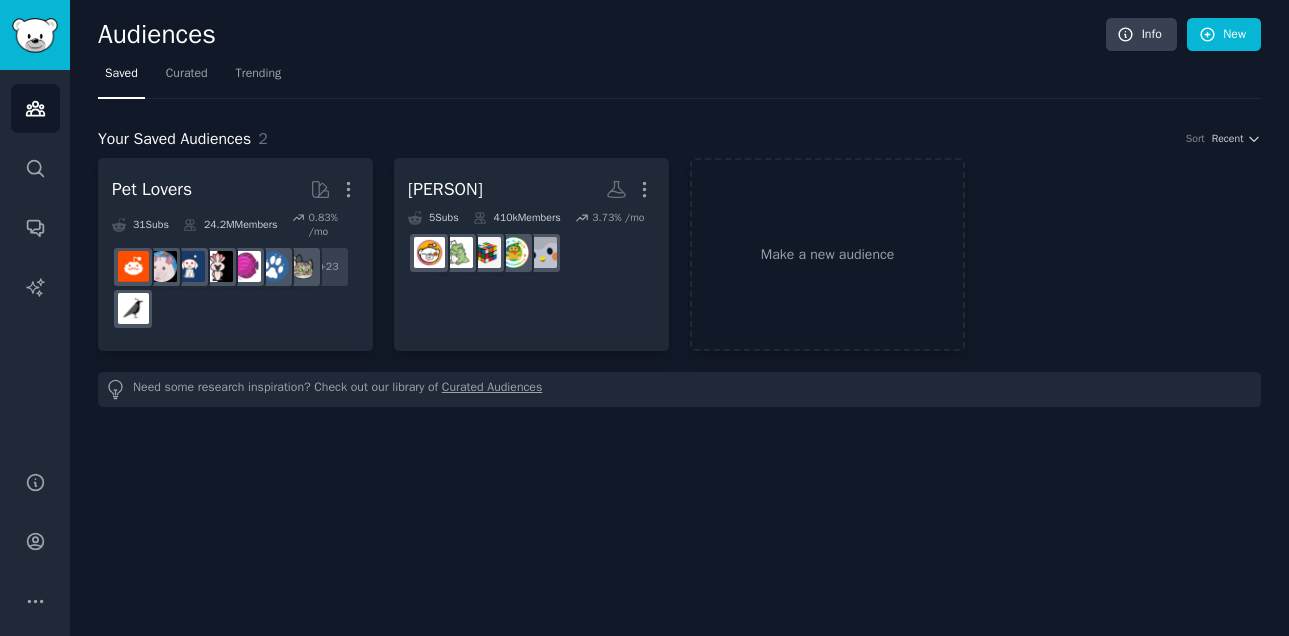 click on "Audiences Search Conversations AI Reports" at bounding box center (35, 258) 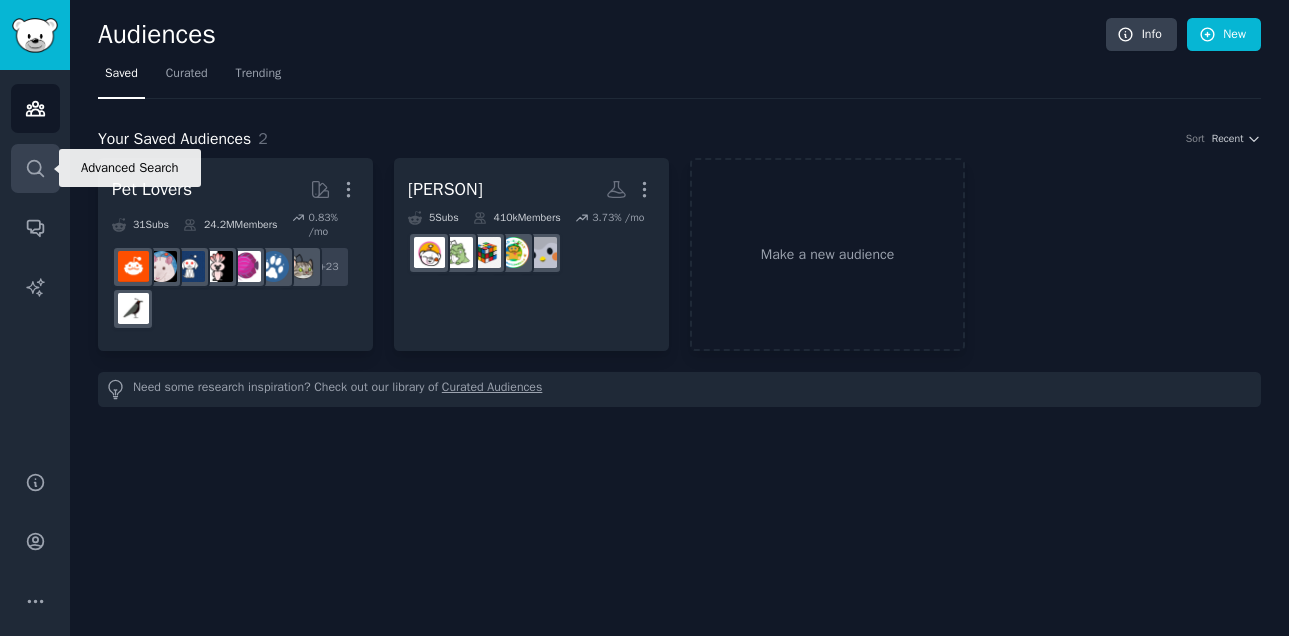 click 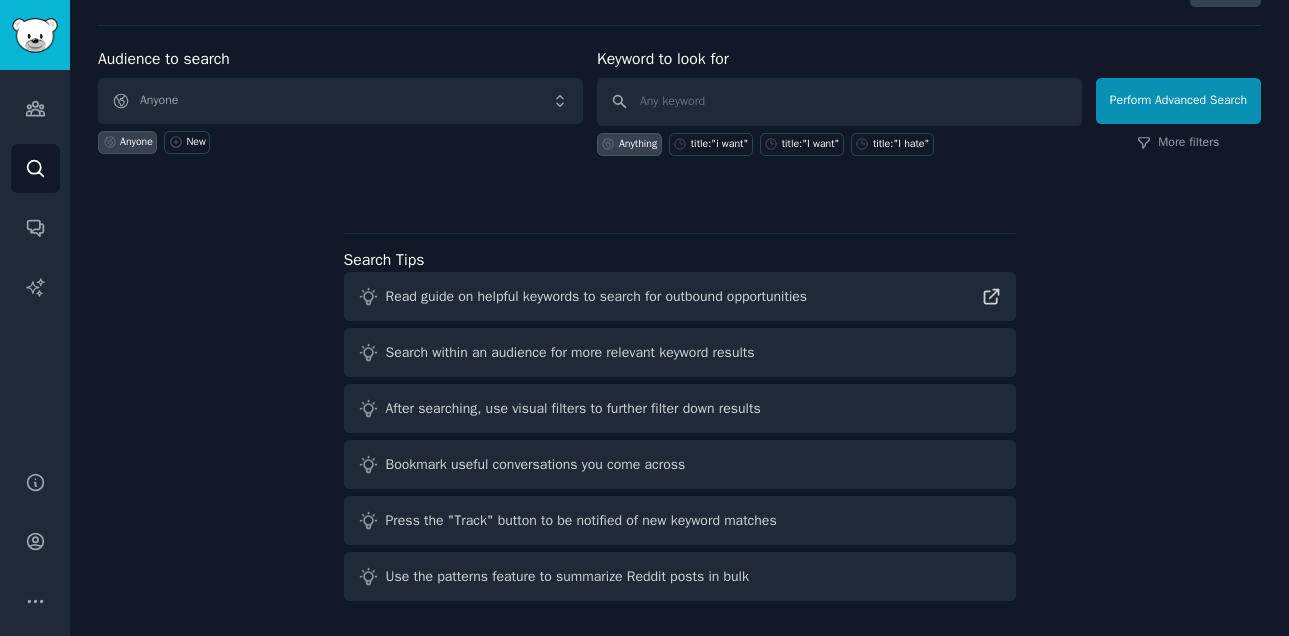 scroll, scrollTop: 0, scrollLeft: 0, axis: both 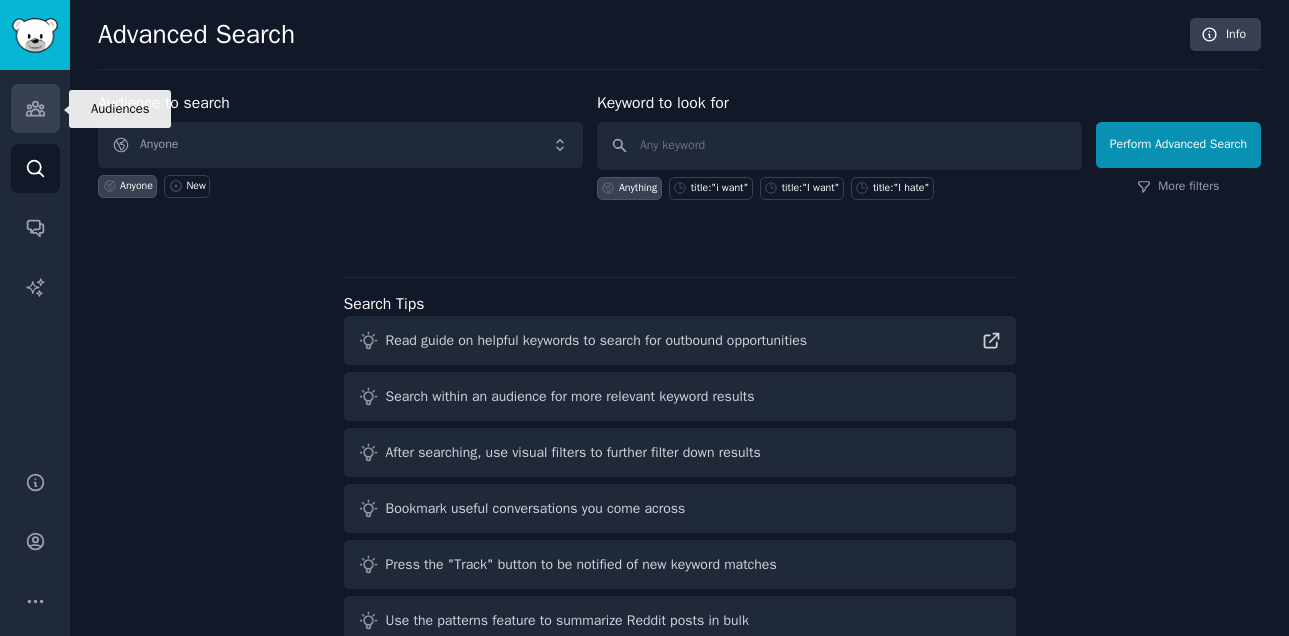 click 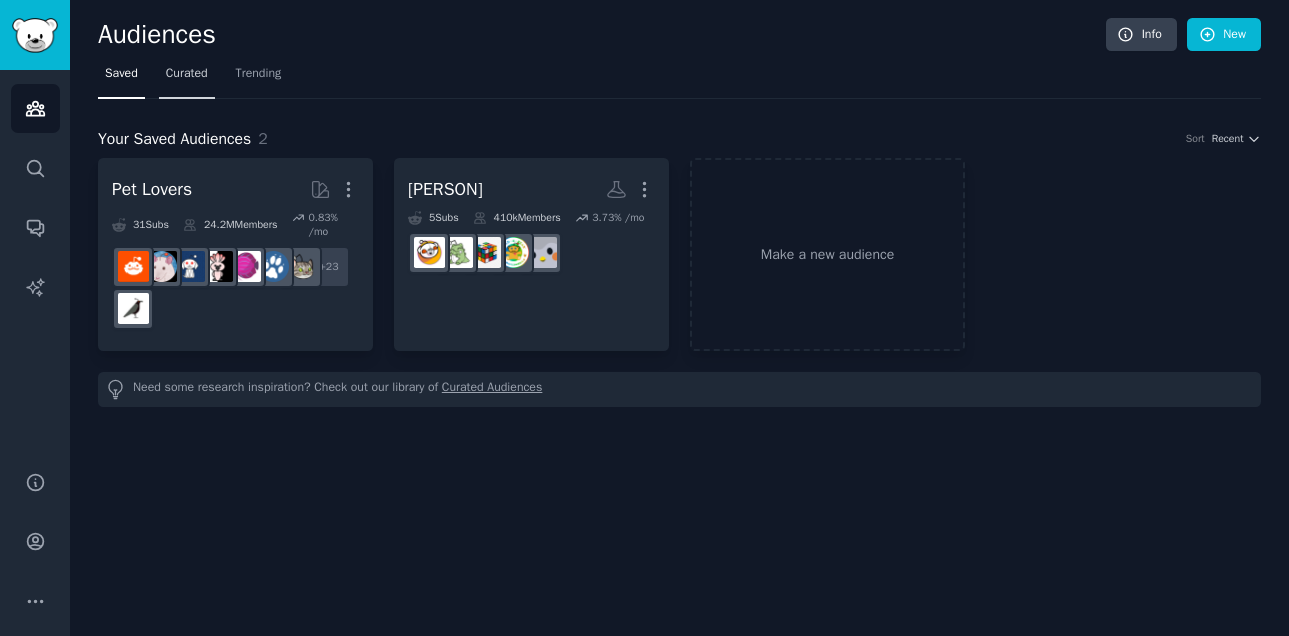 click on "Curated" at bounding box center [187, 78] 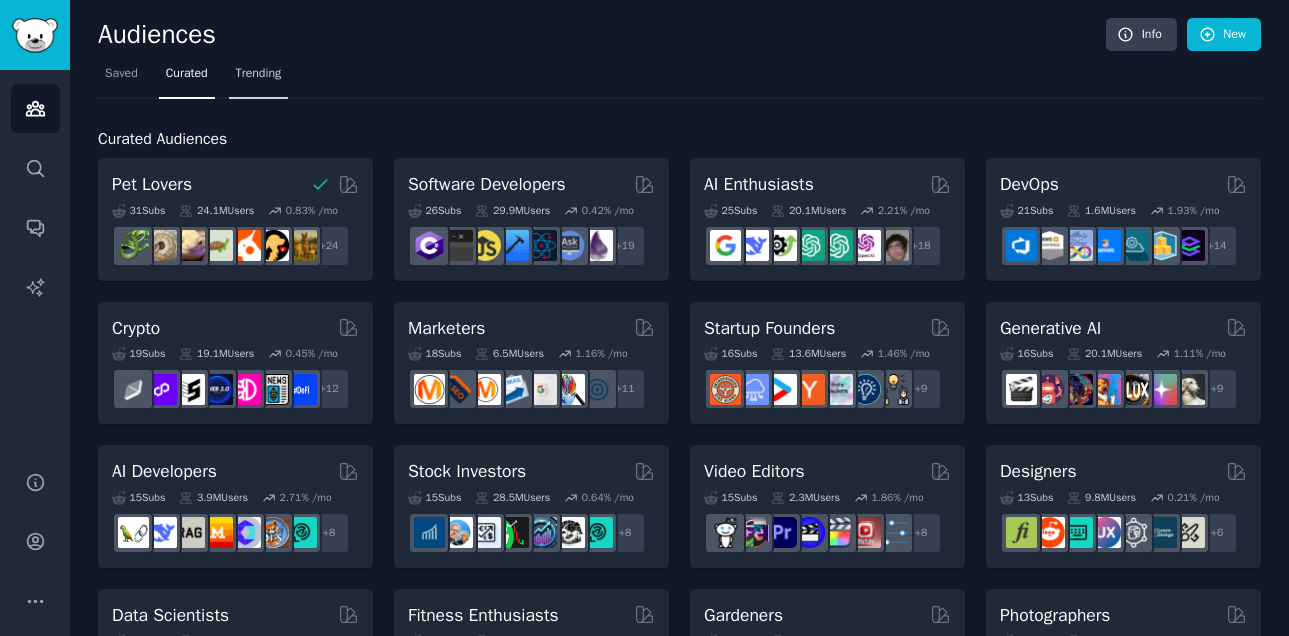 click on "Trending" at bounding box center [259, 78] 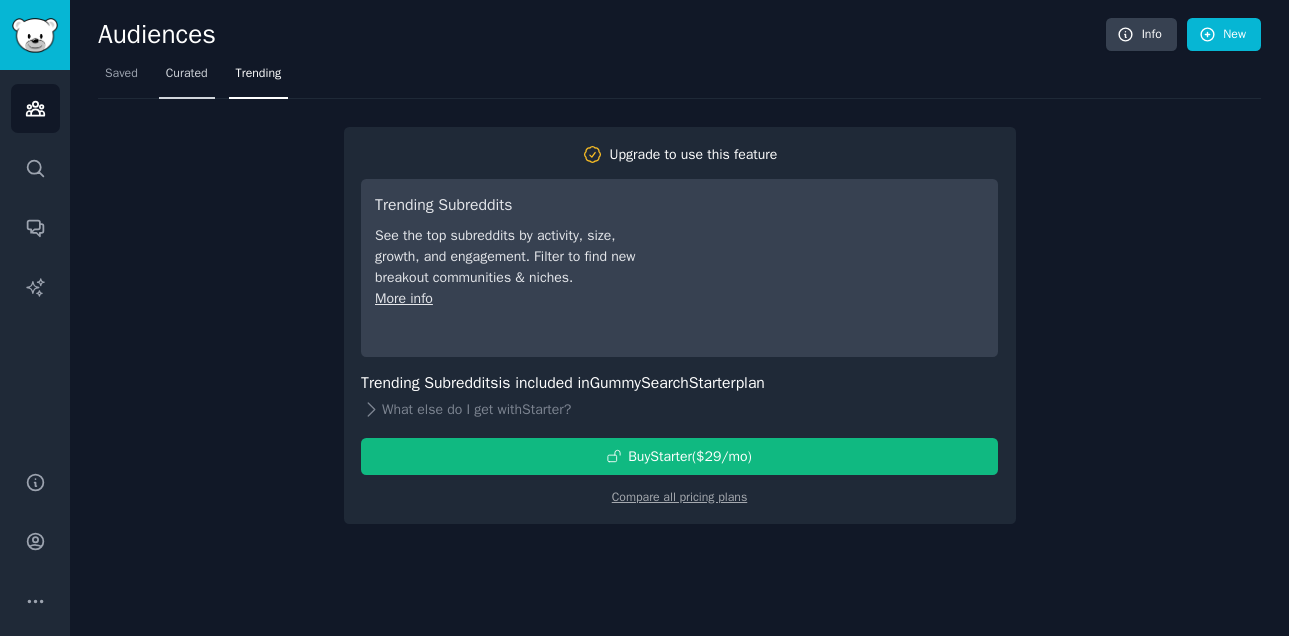 click on "Curated" at bounding box center (187, 74) 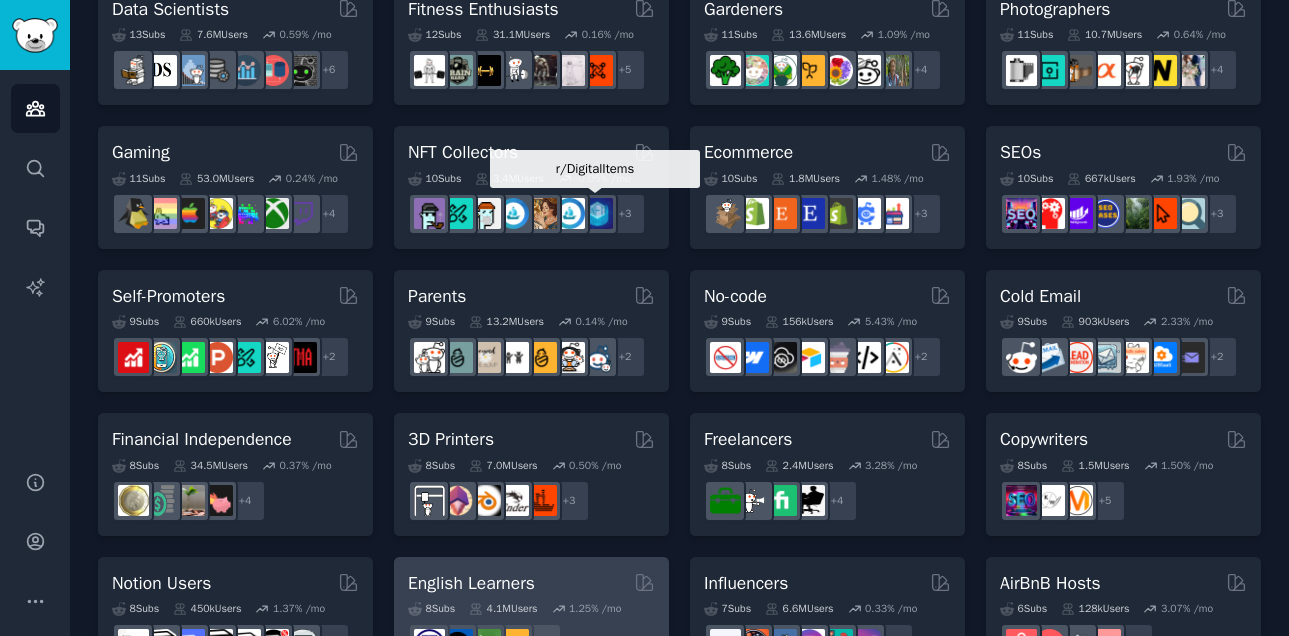 scroll, scrollTop: 964, scrollLeft: 0, axis: vertical 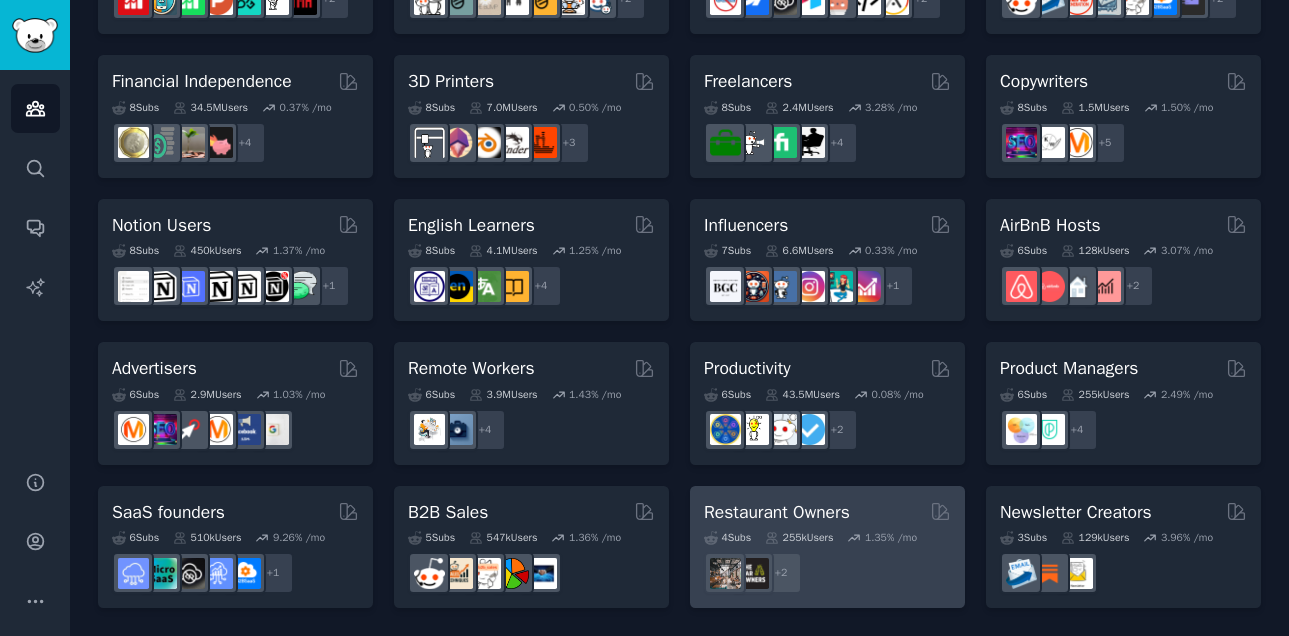 click on "Restaurant Owners" at bounding box center [777, 512] 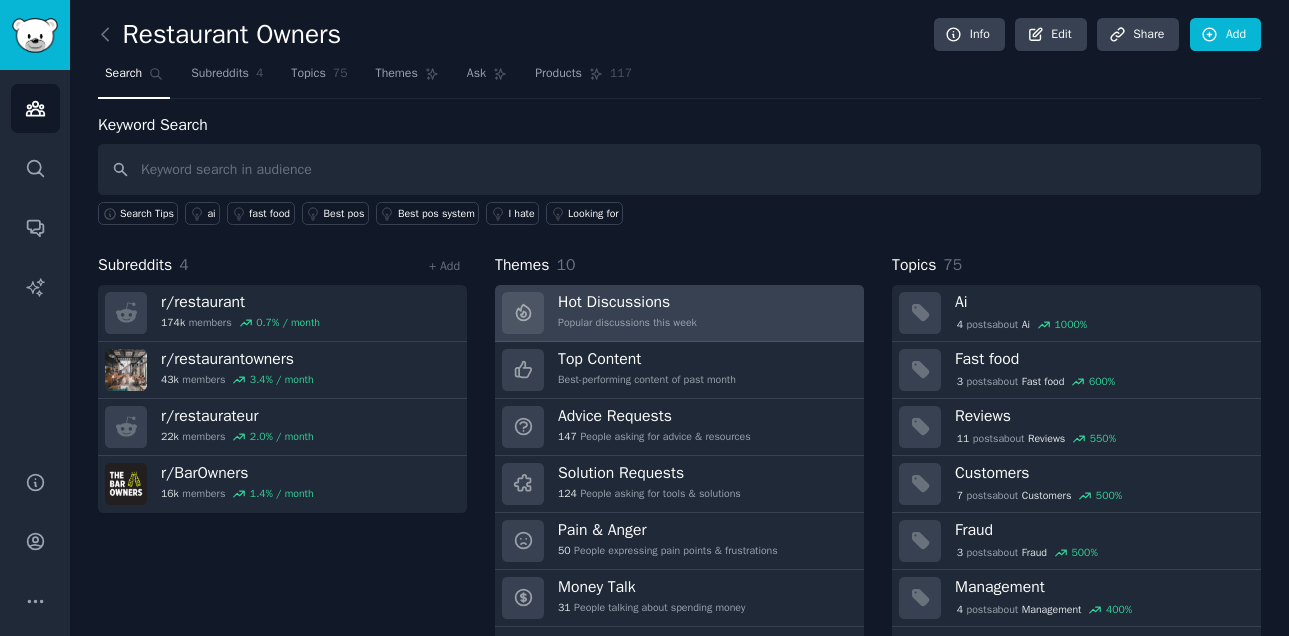 click on "Popular discussions this week" at bounding box center (627, 323) 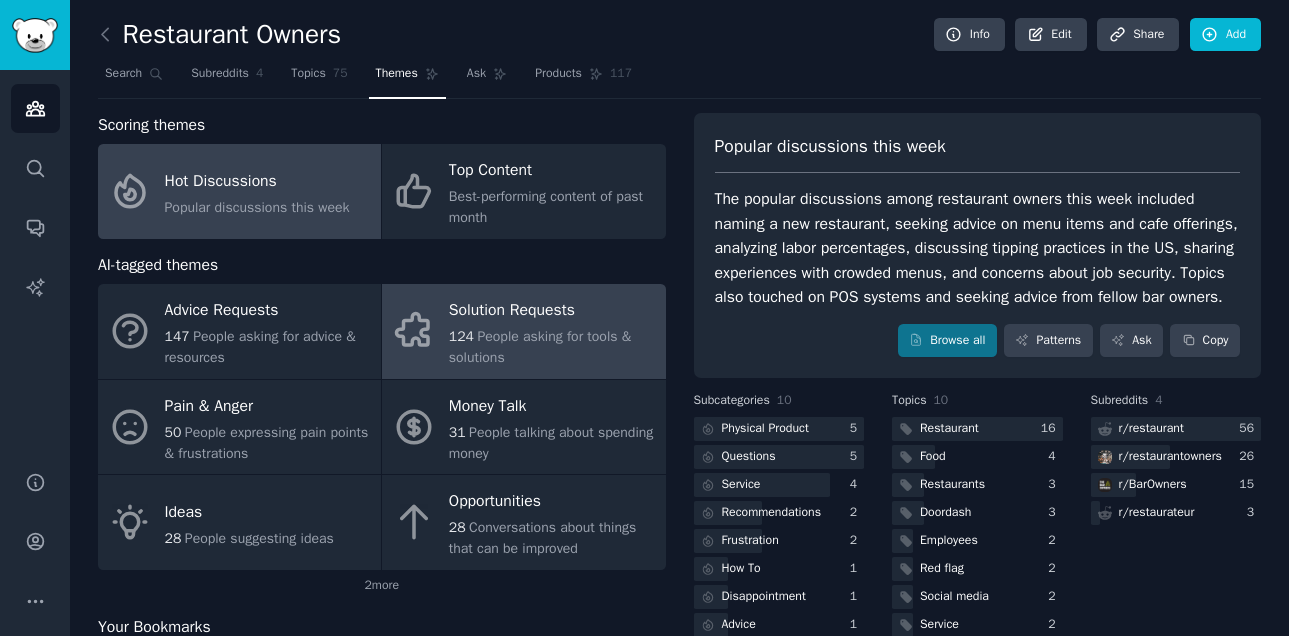 click on "[NUMBER] People asking for tools & solutions" at bounding box center [552, 347] 